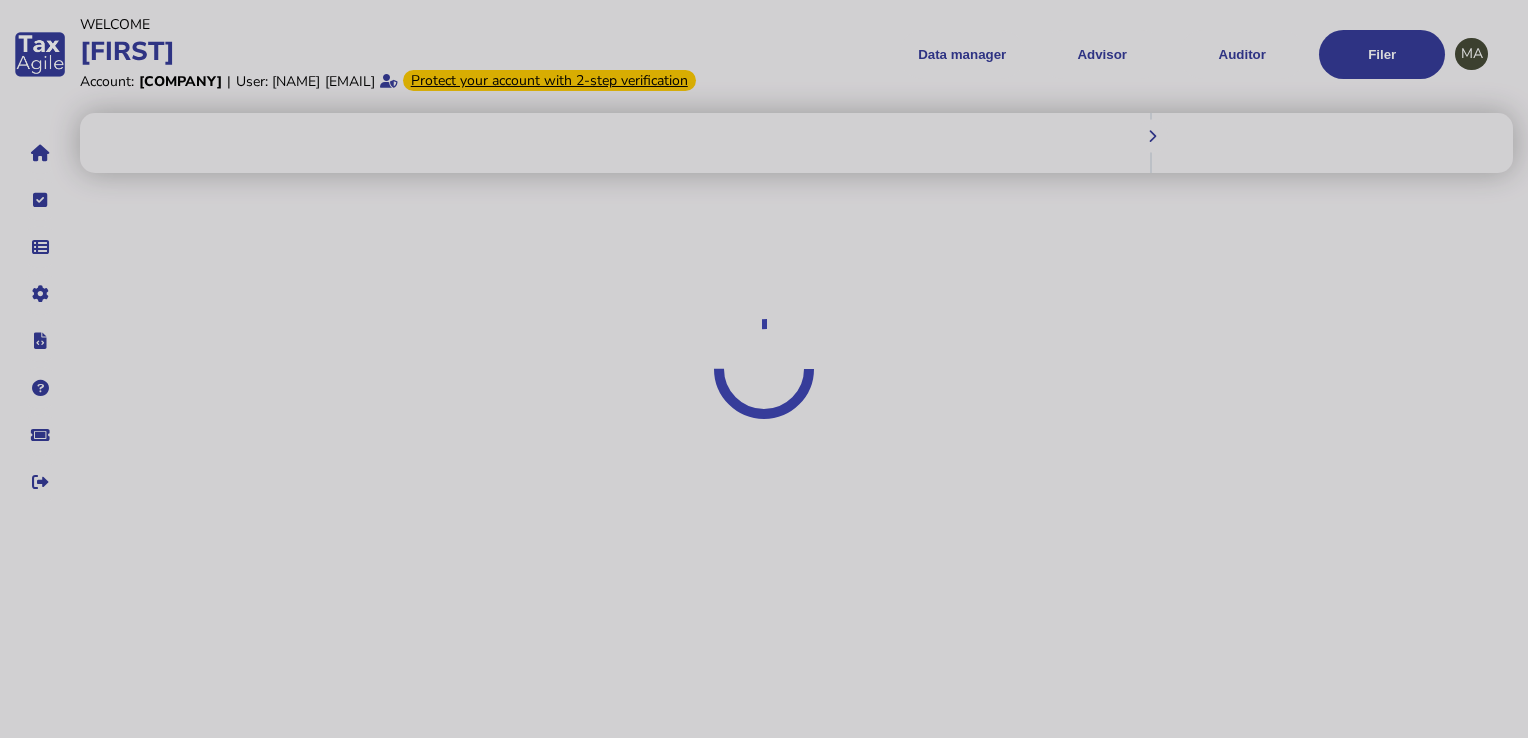 scroll, scrollTop: 0, scrollLeft: 0, axis: both 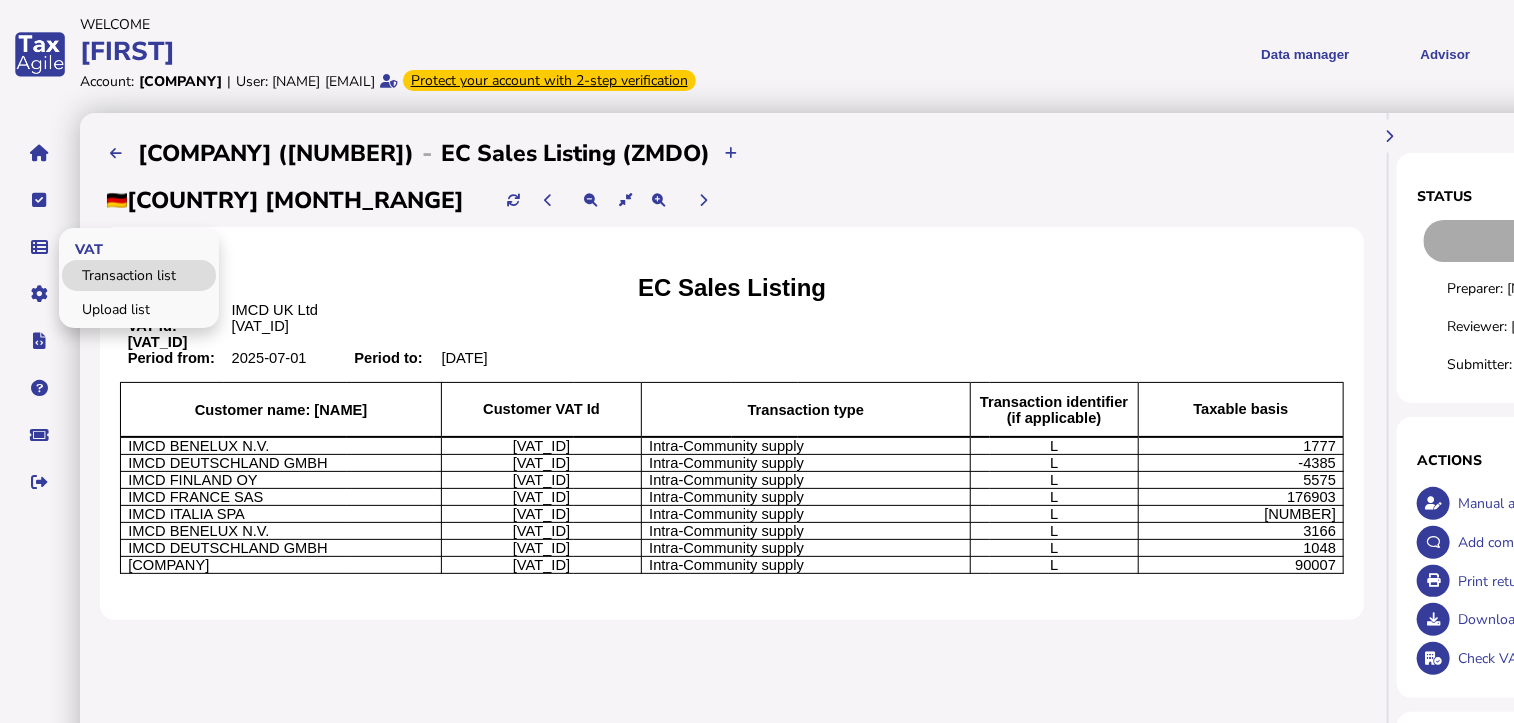 click on "Transaction list" at bounding box center (139, 275) 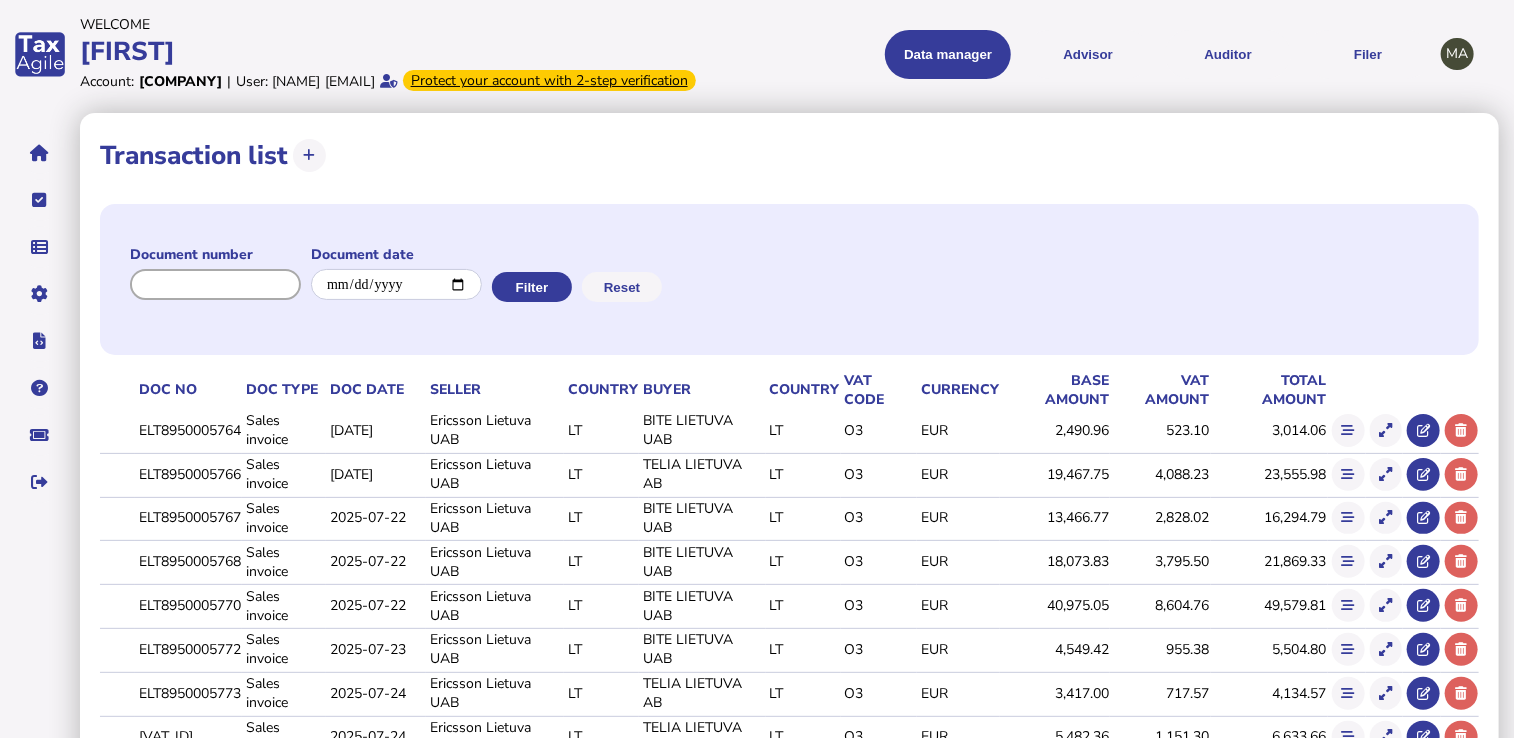 click at bounding box center [215, 284] 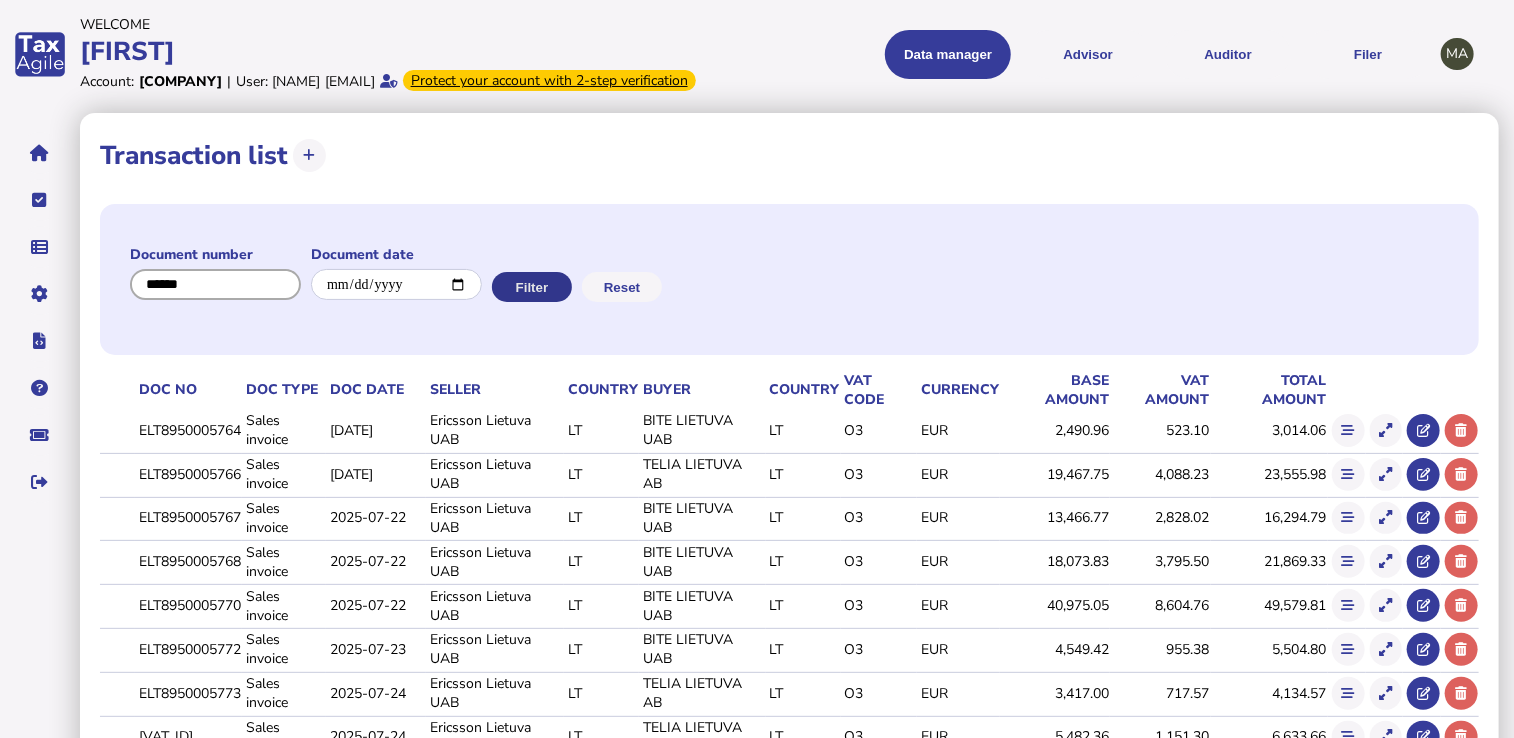 type on "******" 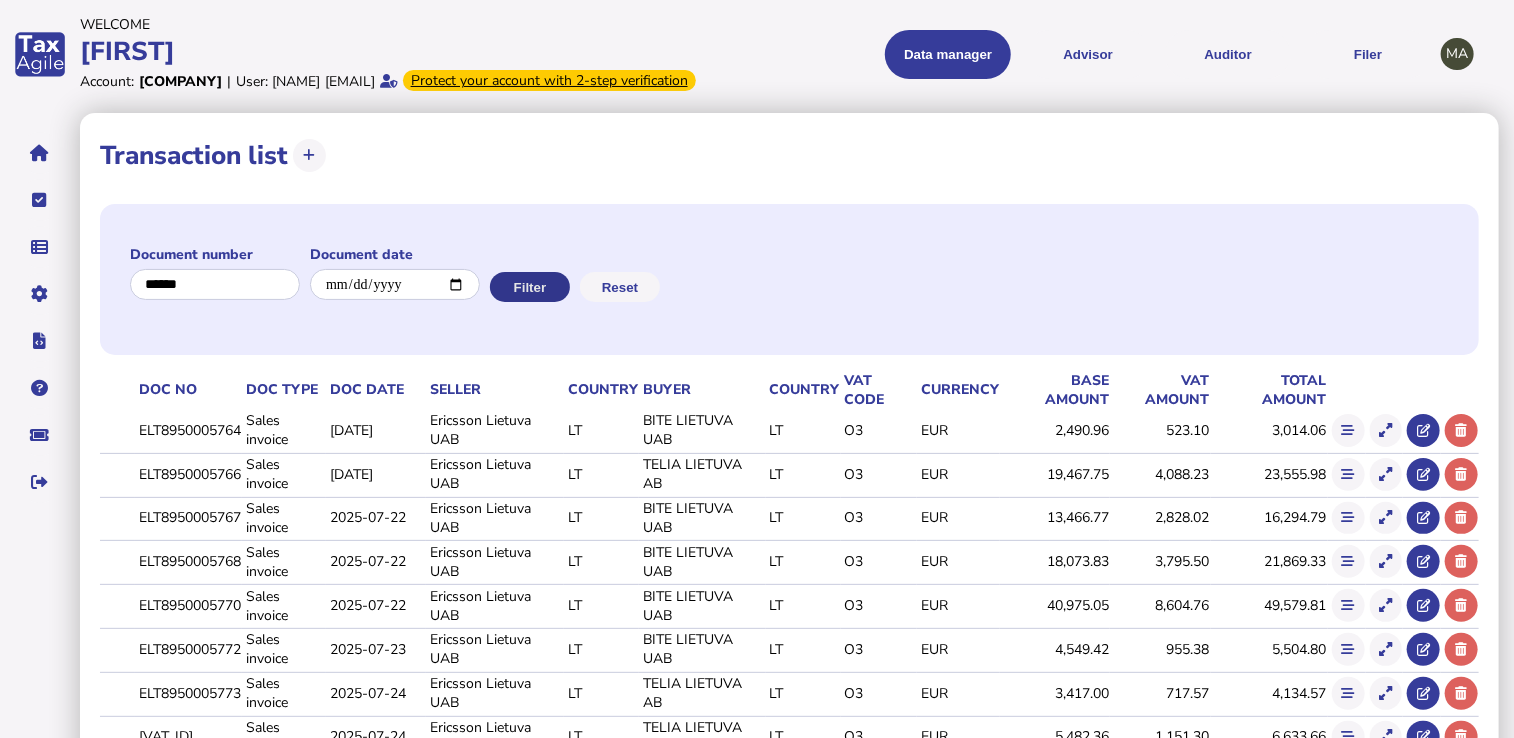 click on "Filter" 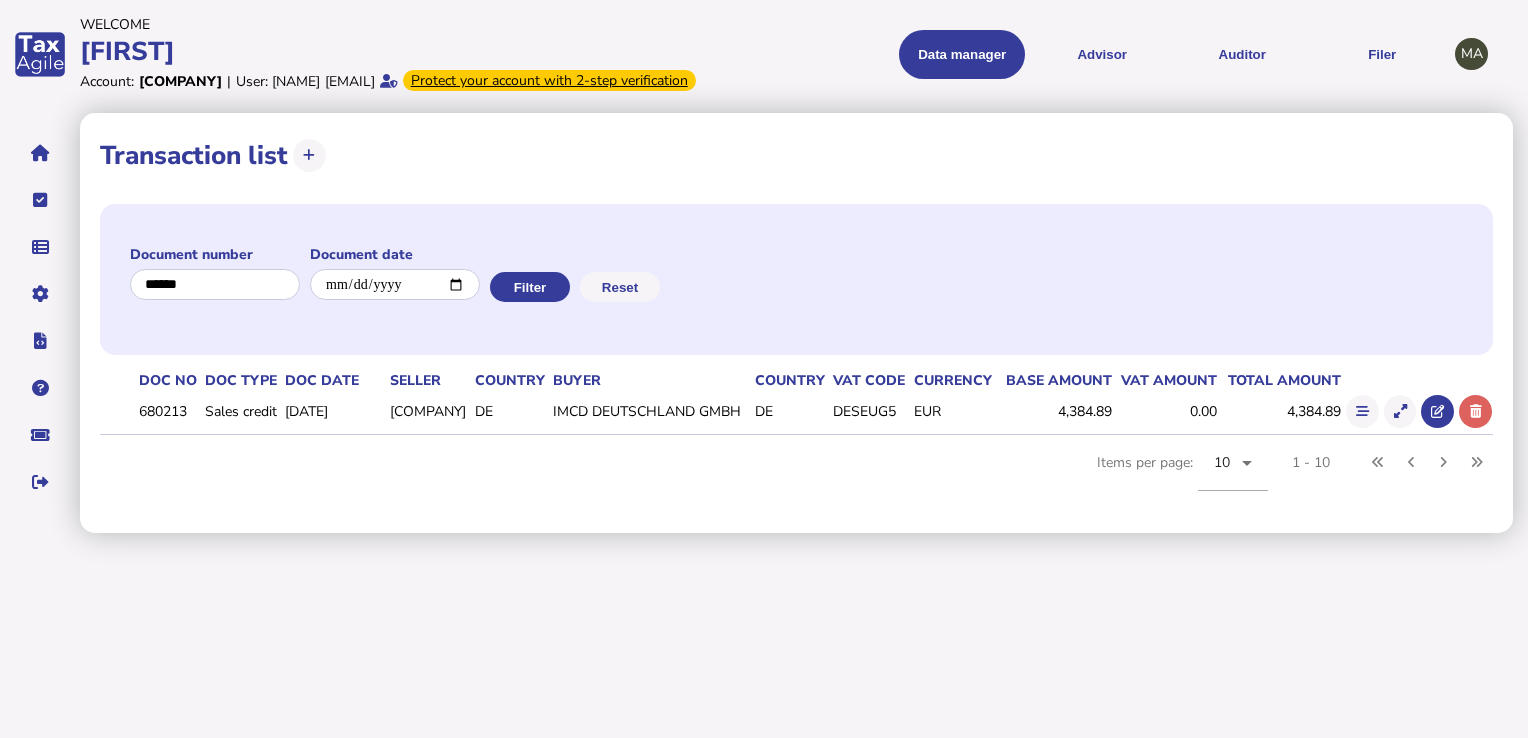 click on "DE" 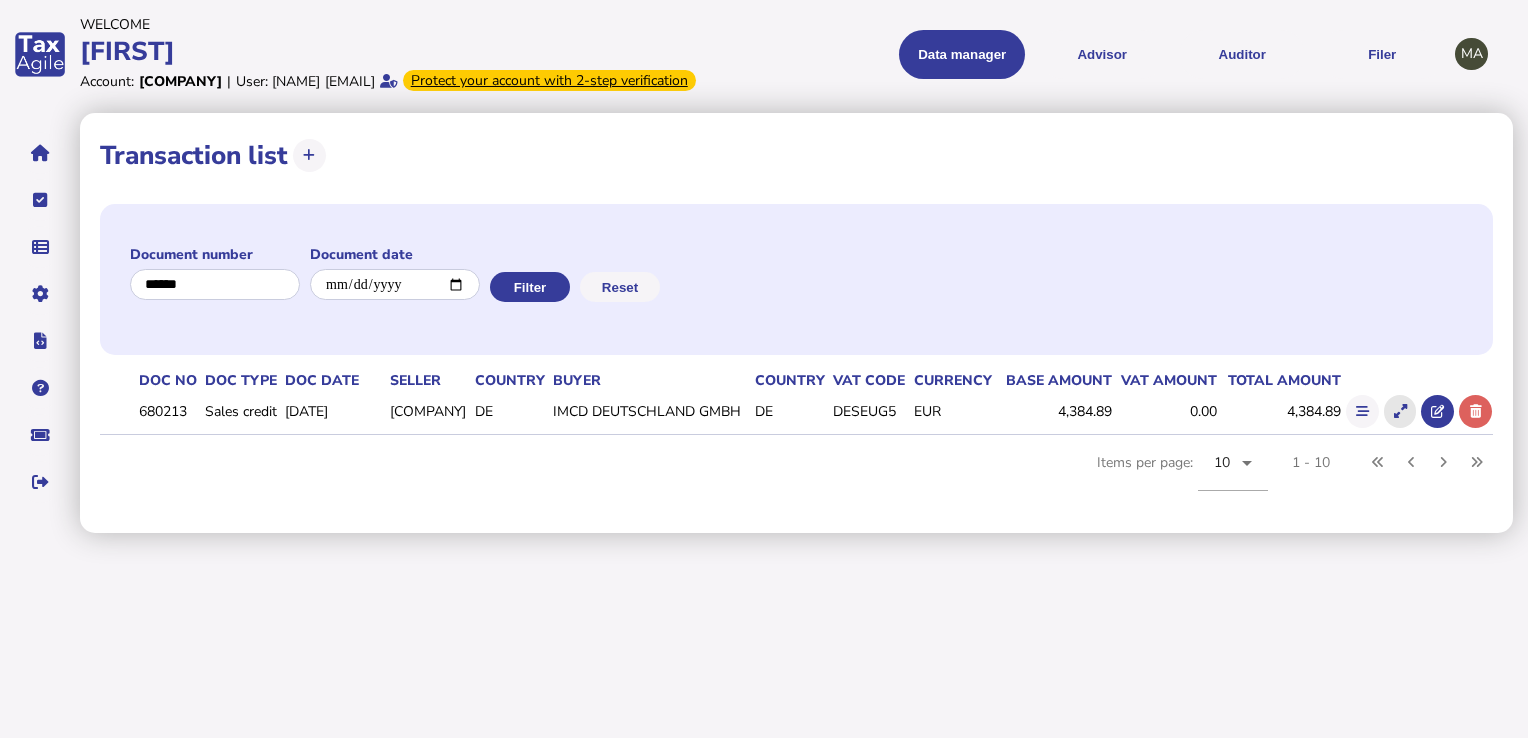 click 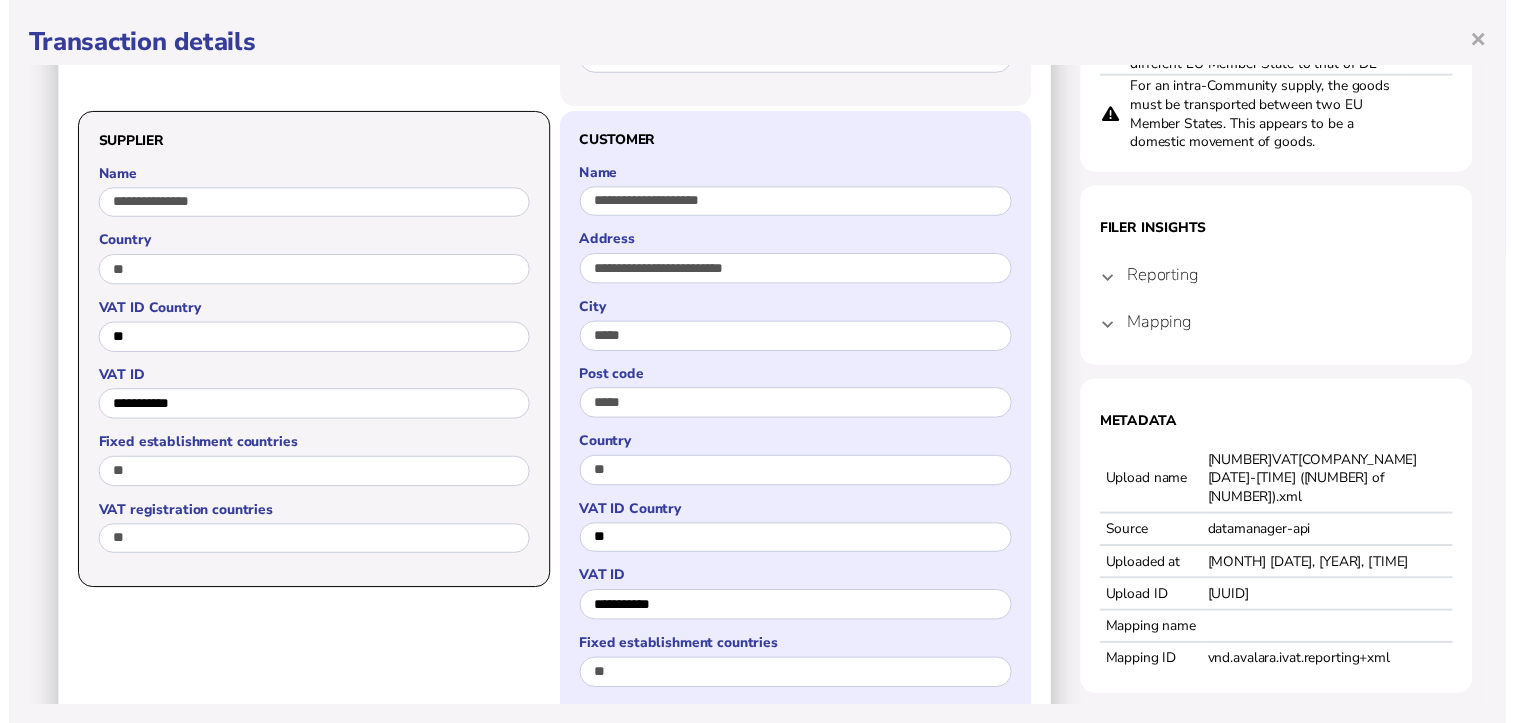 scroll, scrollTop: 0, scrollLeft: 0, axis: both 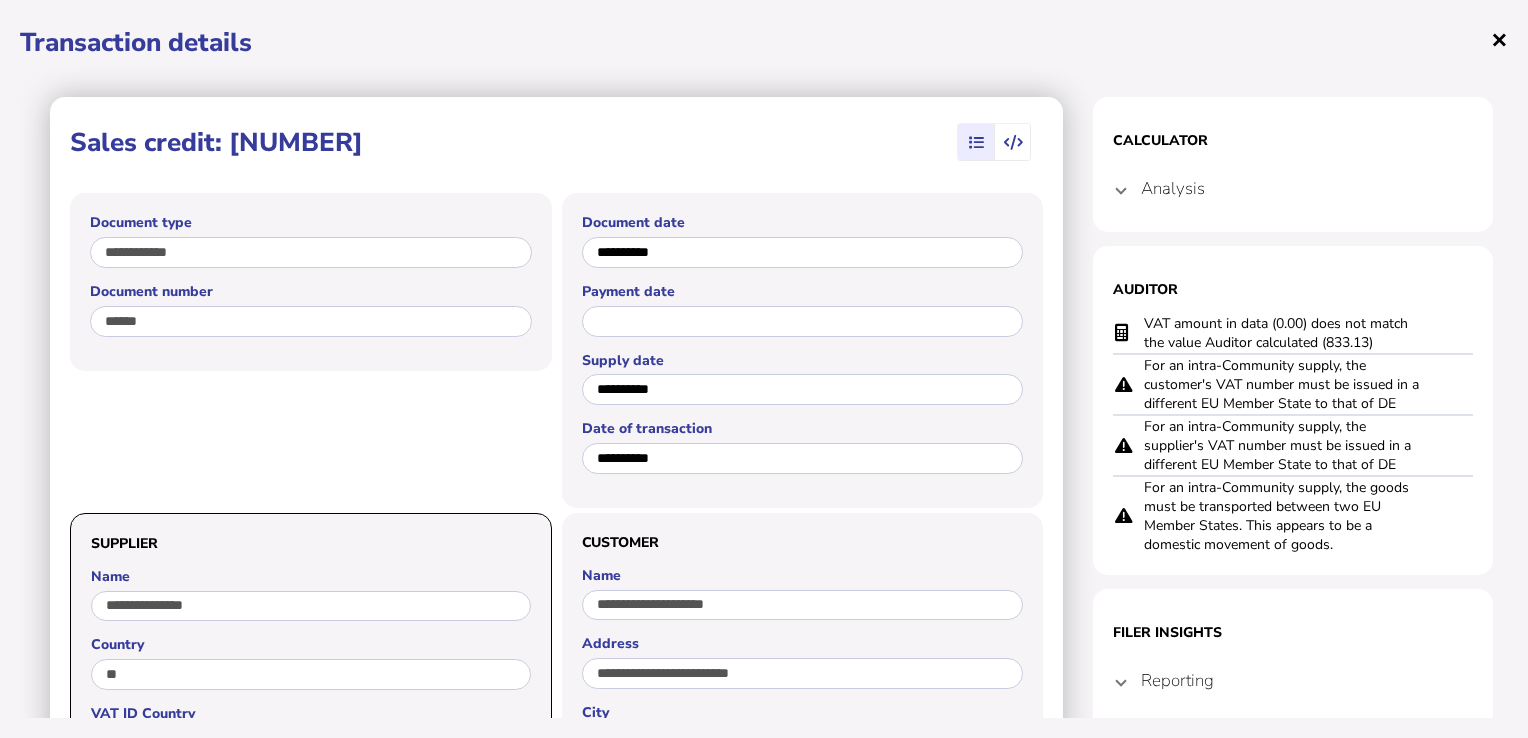 click on "×" at bounding box center (1499, 39) 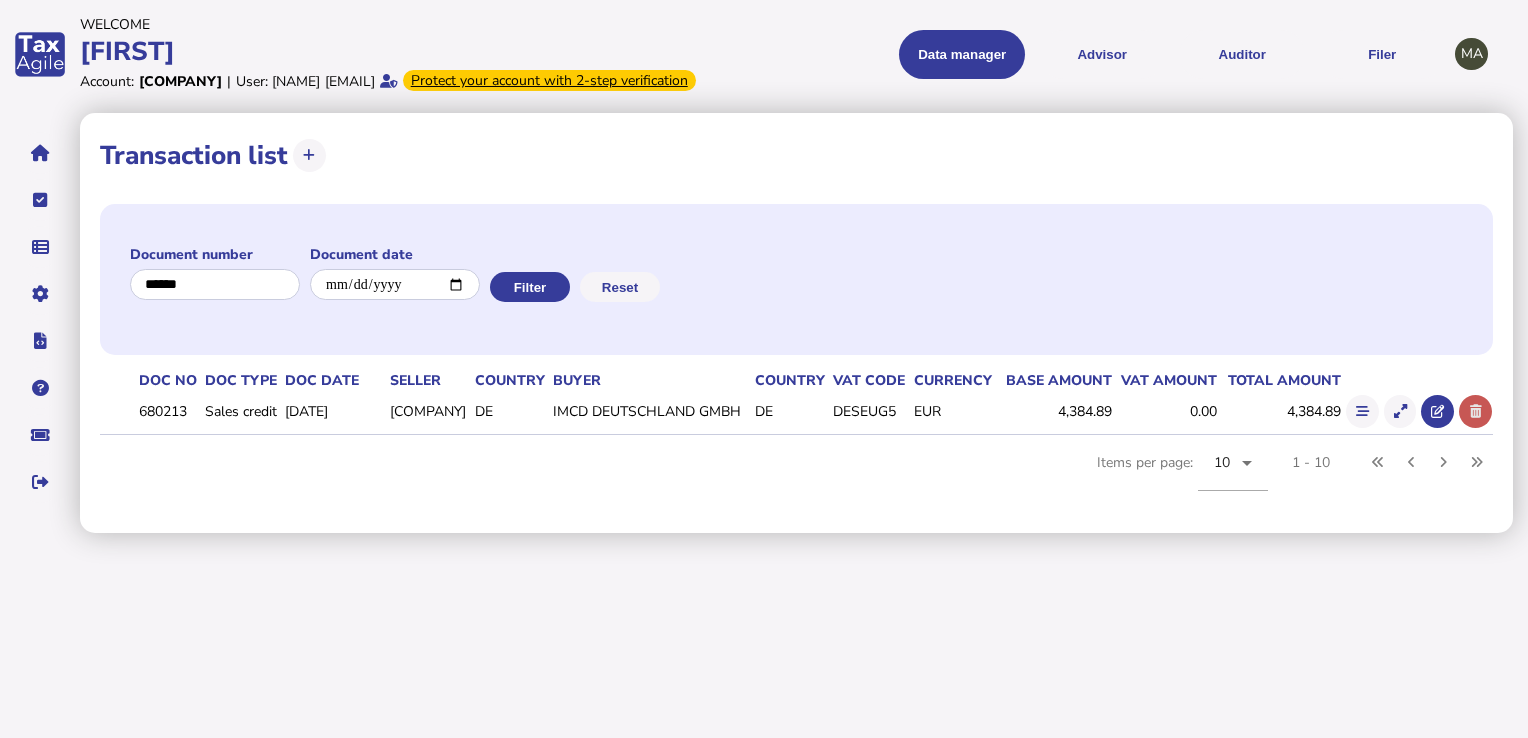 click 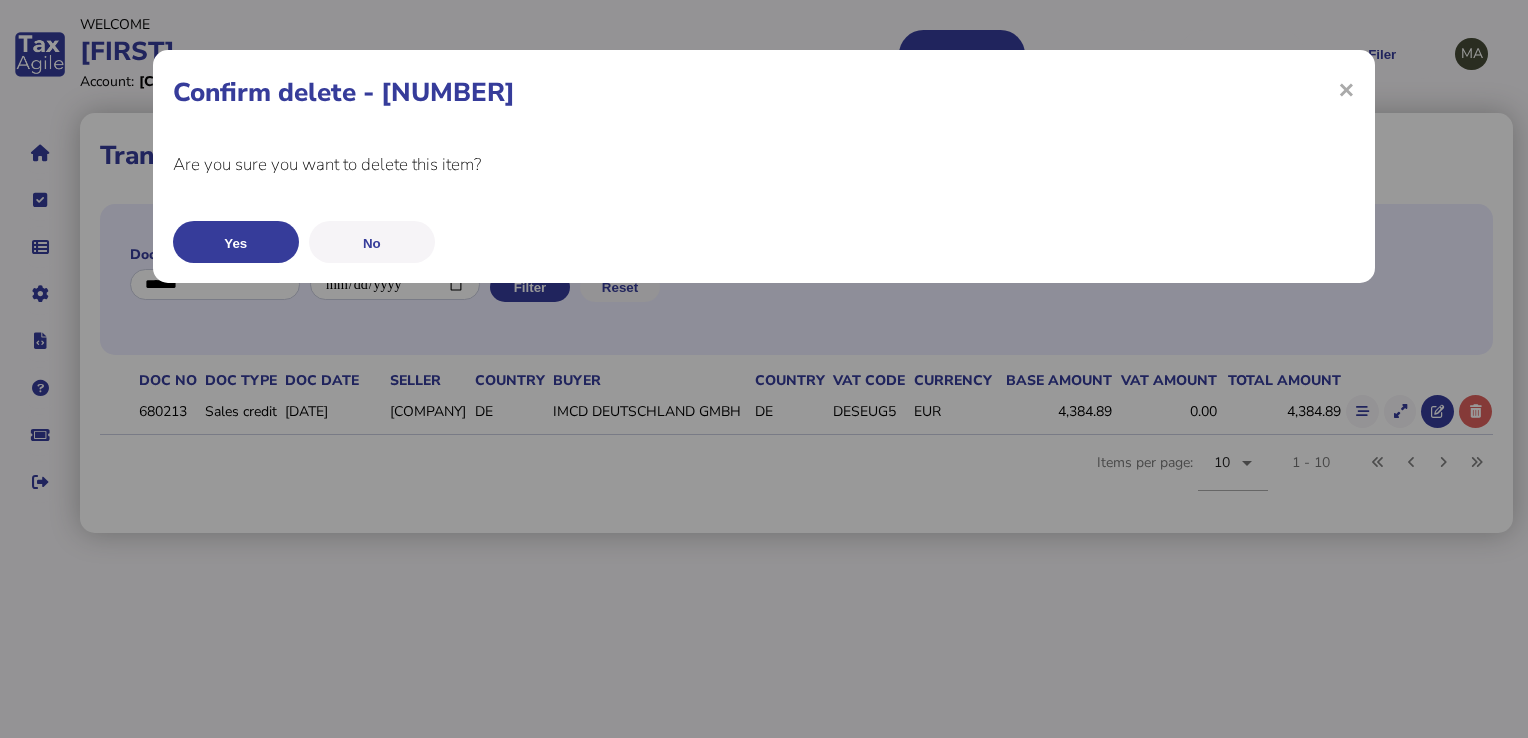 click on "Yes" at bounding box center (236, 242) 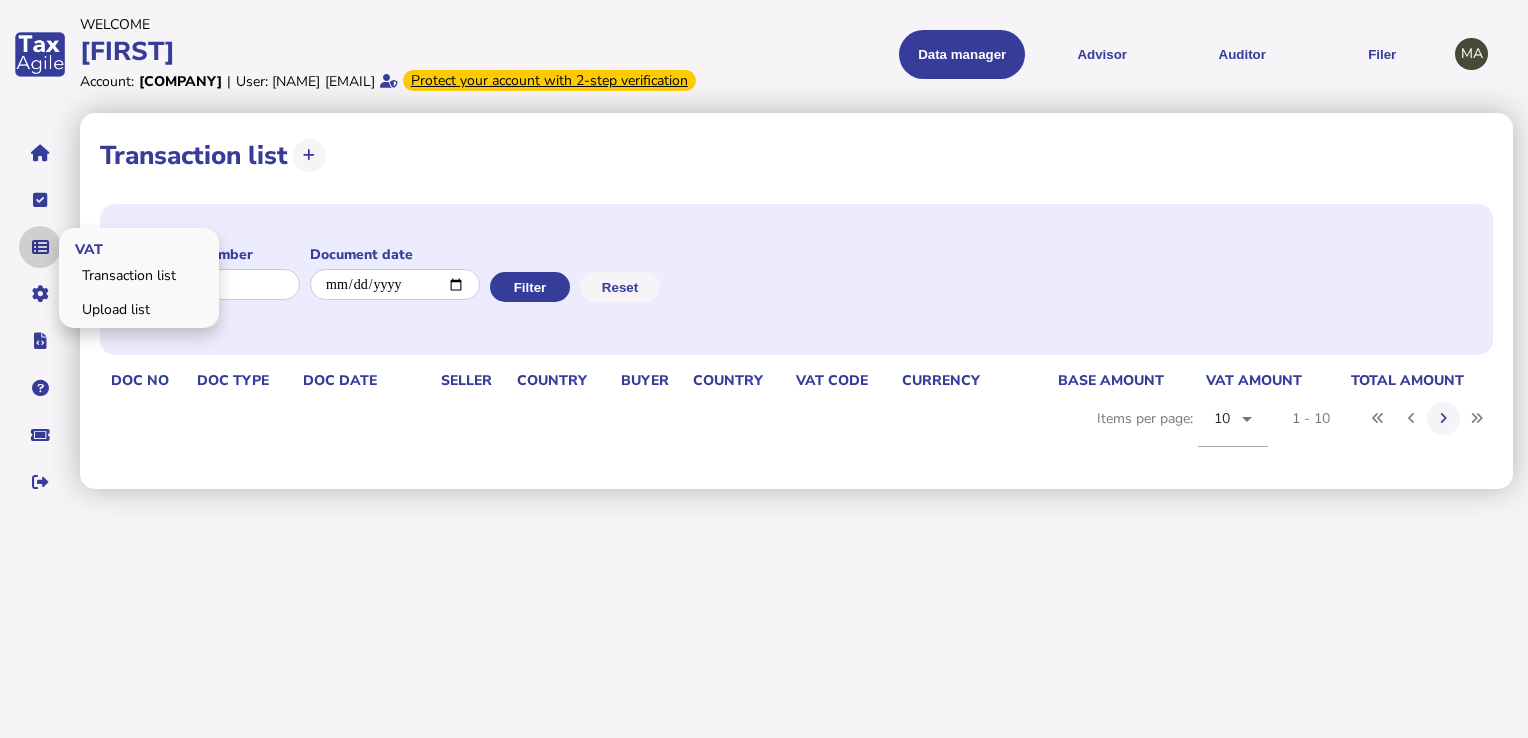 click at bounding box center [40, 247] 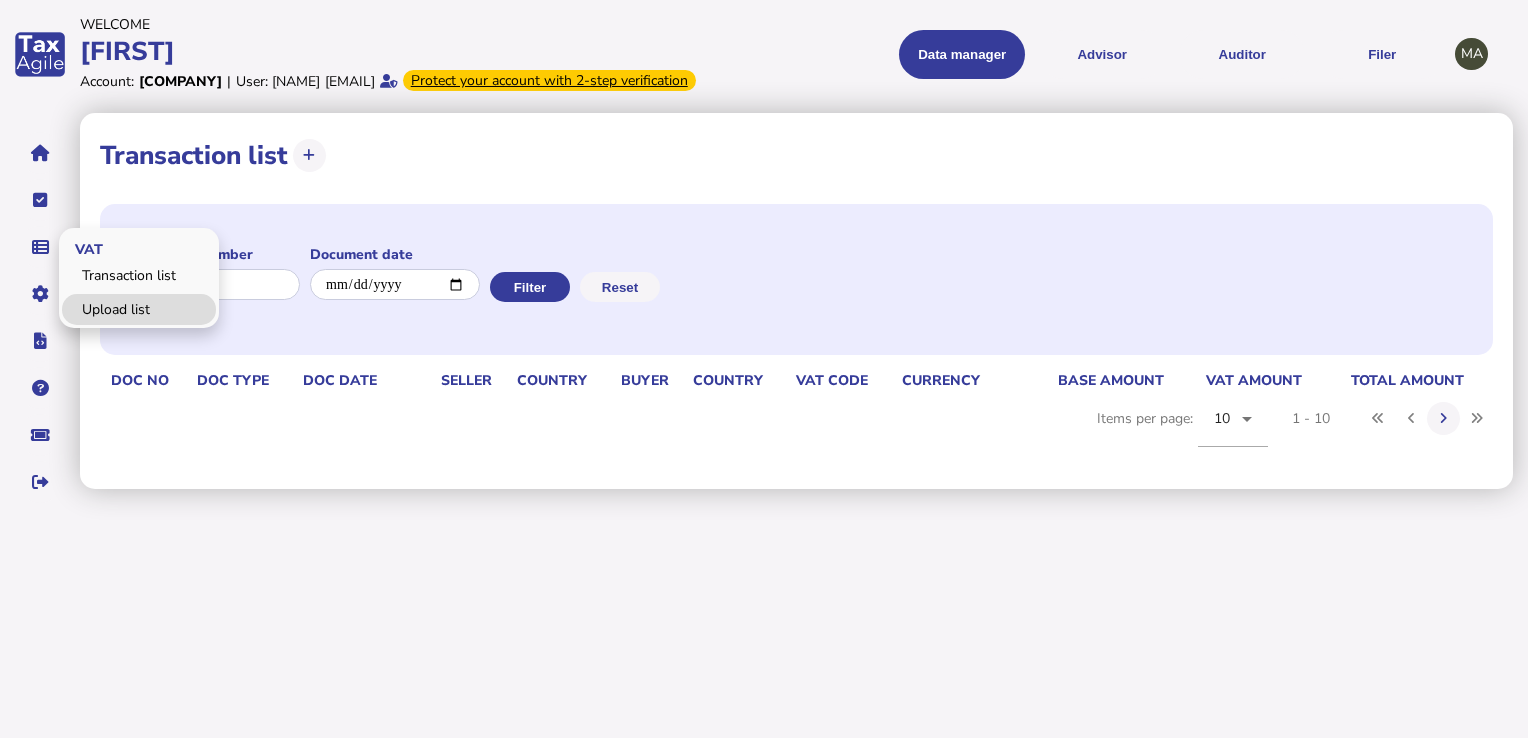 click on "Upload list" at bounding box center (139, 309) 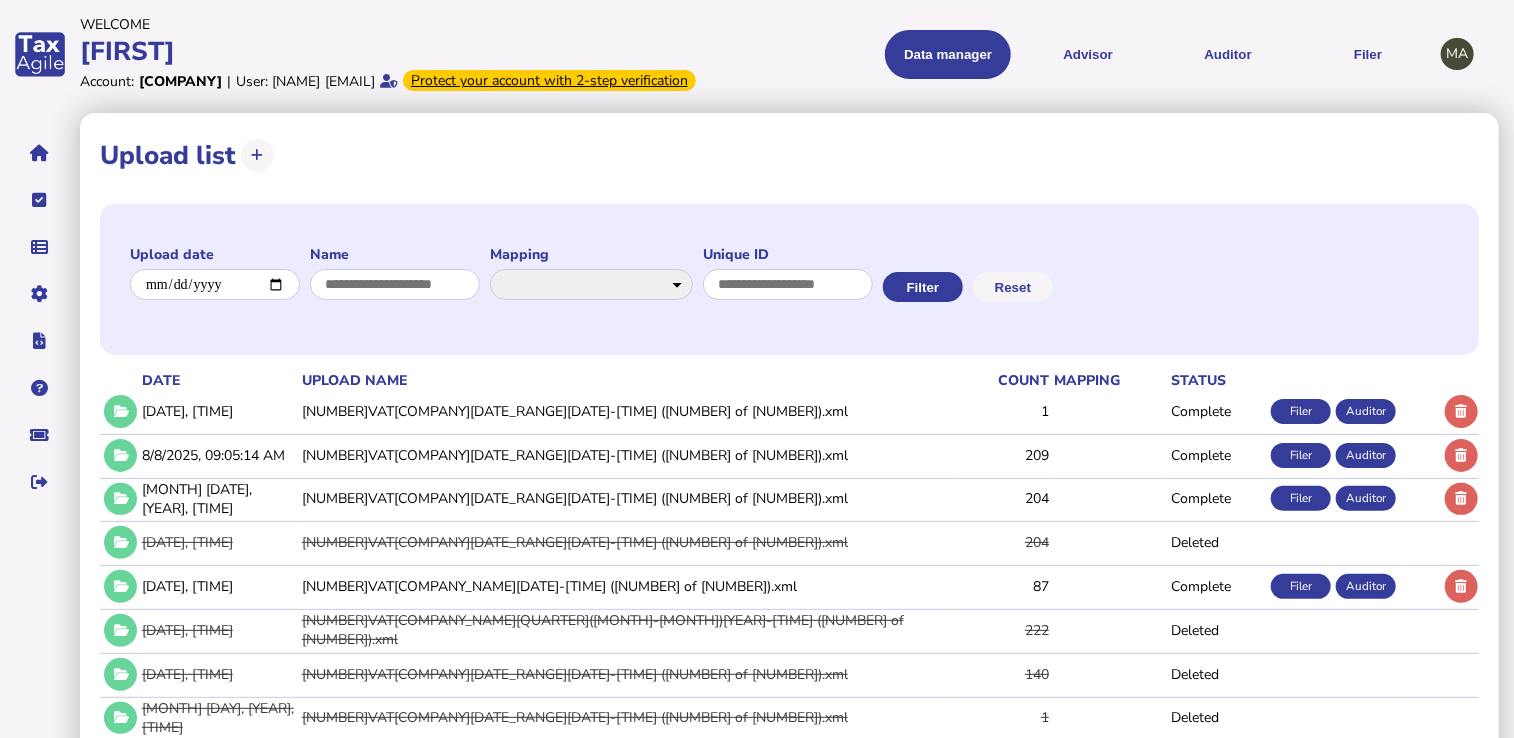click on "68784VAT[COMPANY]072025-08-08-08-22-46 (01 of 01).xml" 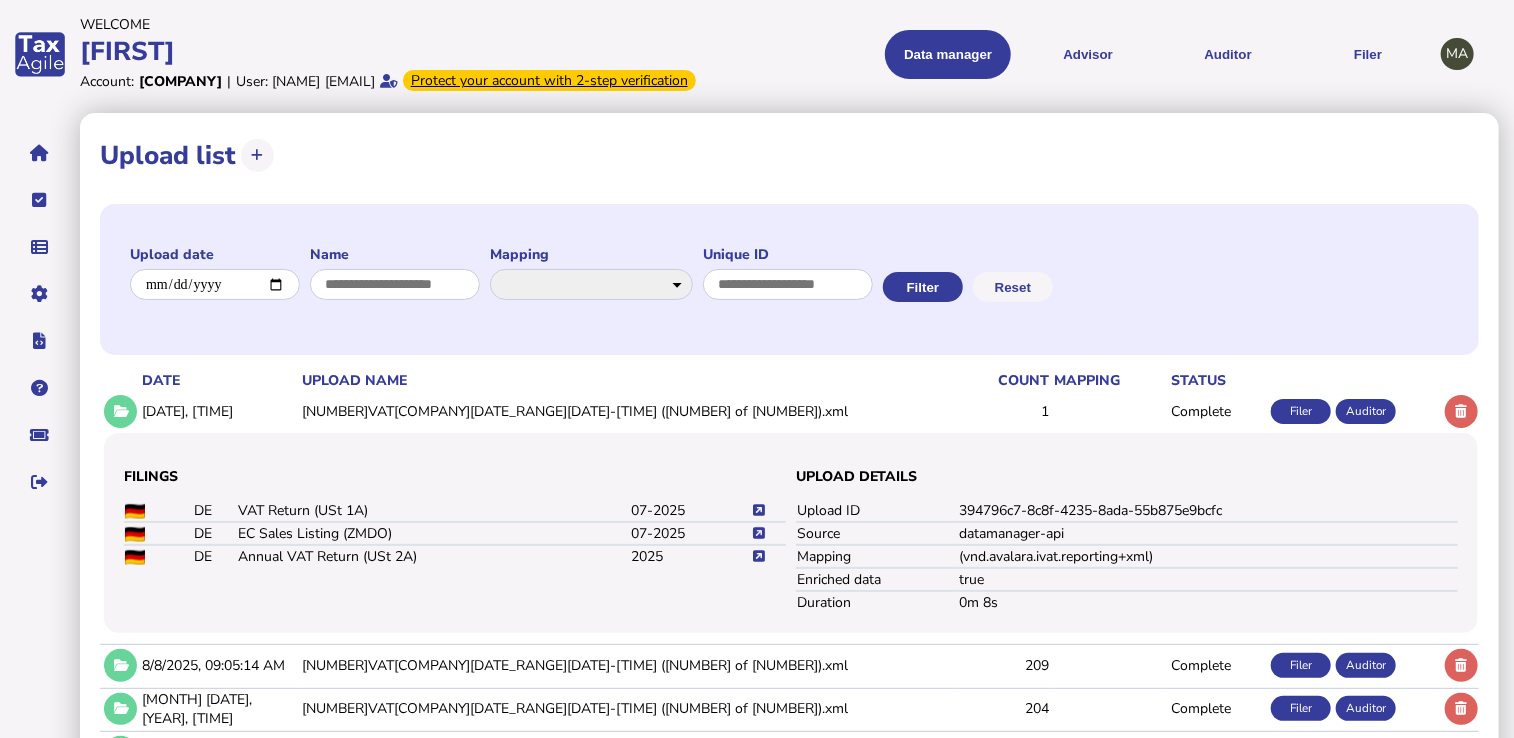 click 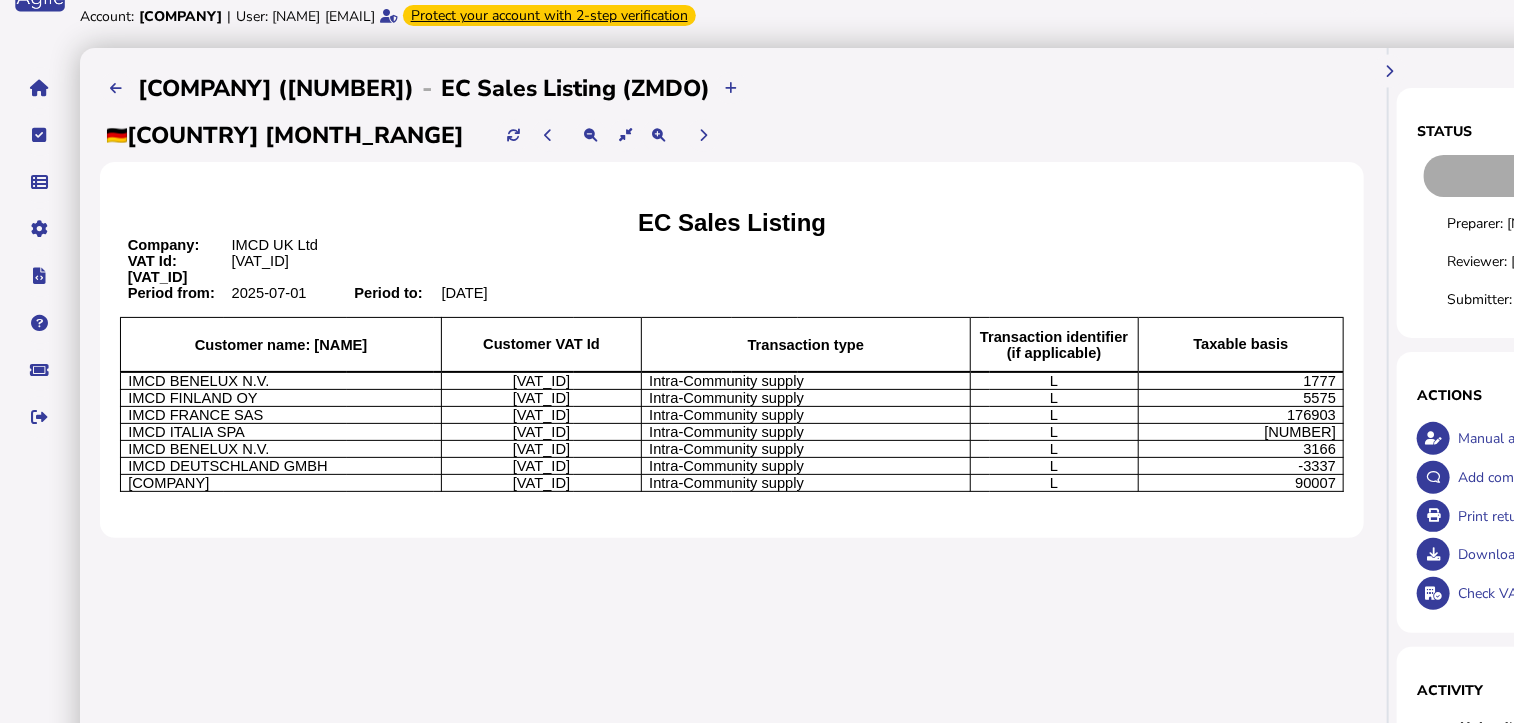 scroll, scrollTop: 100, scrollLeft: 0, axis: vertical 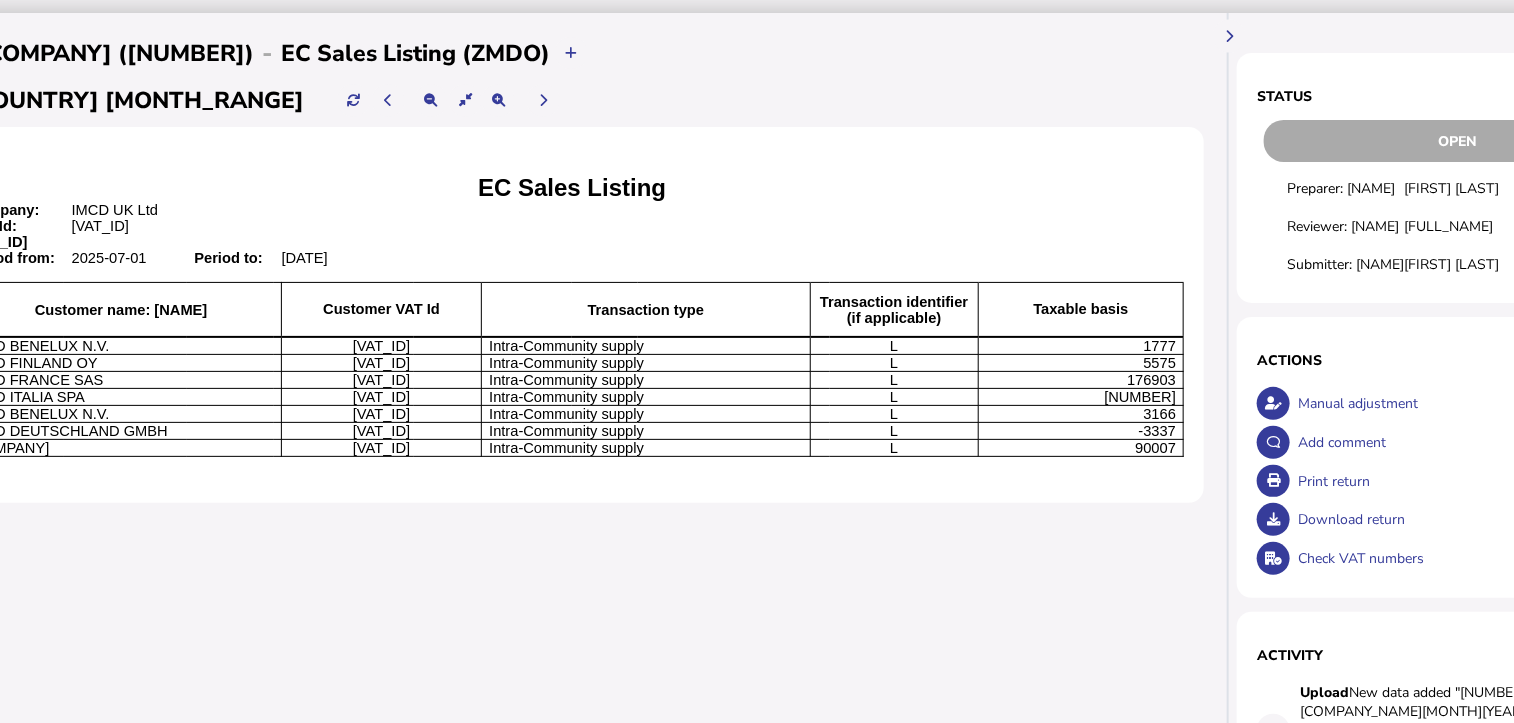click on "Check VAT numbers" 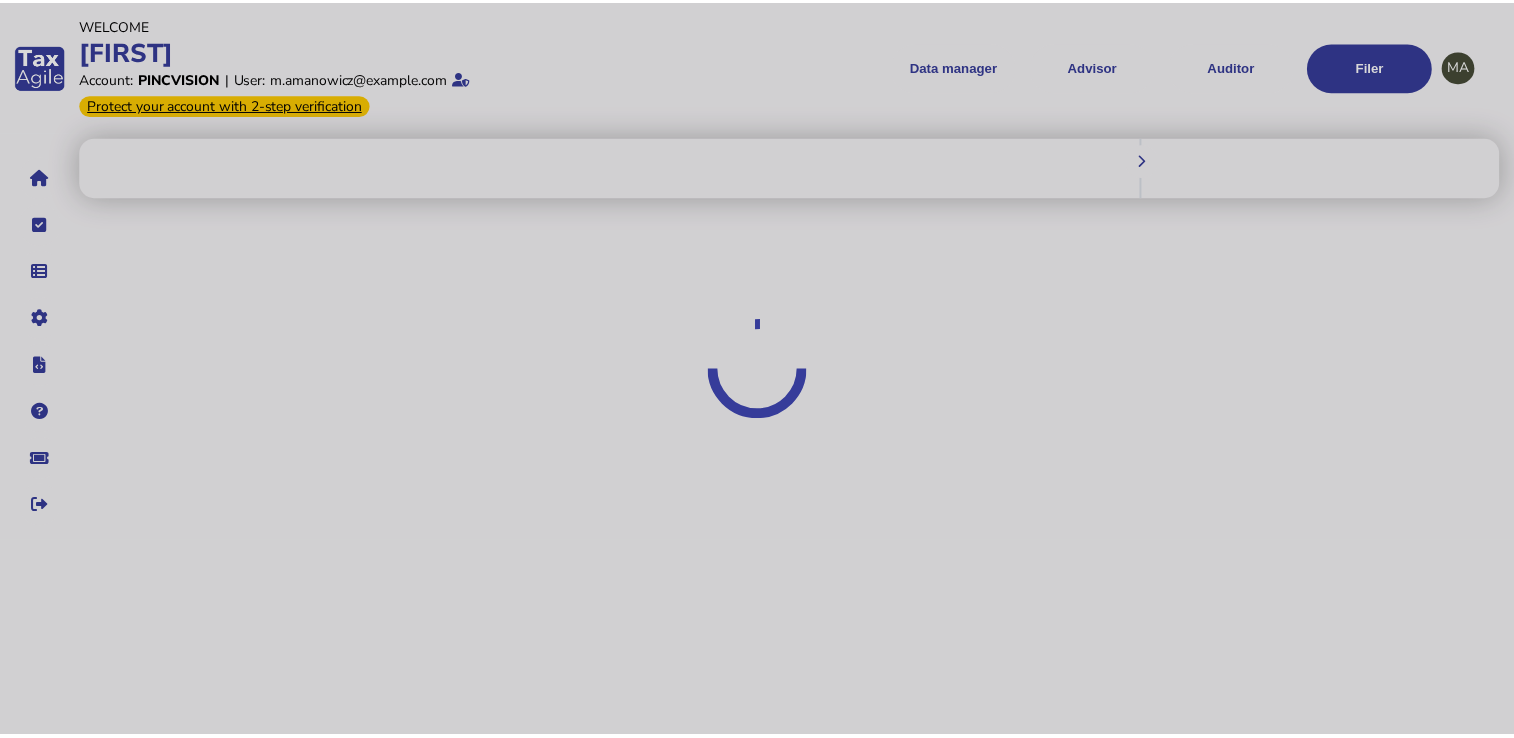 scroll, scrollTop: 0, scrollLeft: 0, axis: both 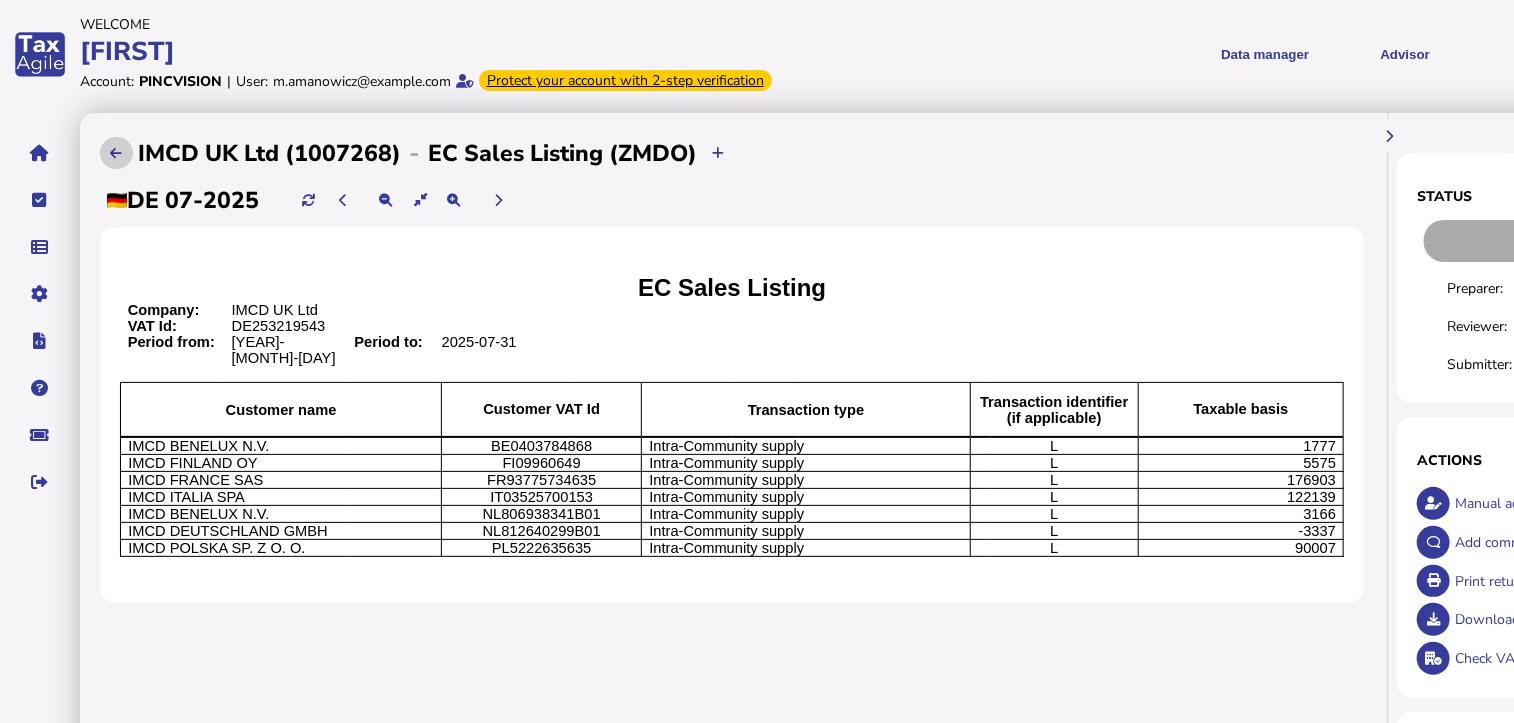 click 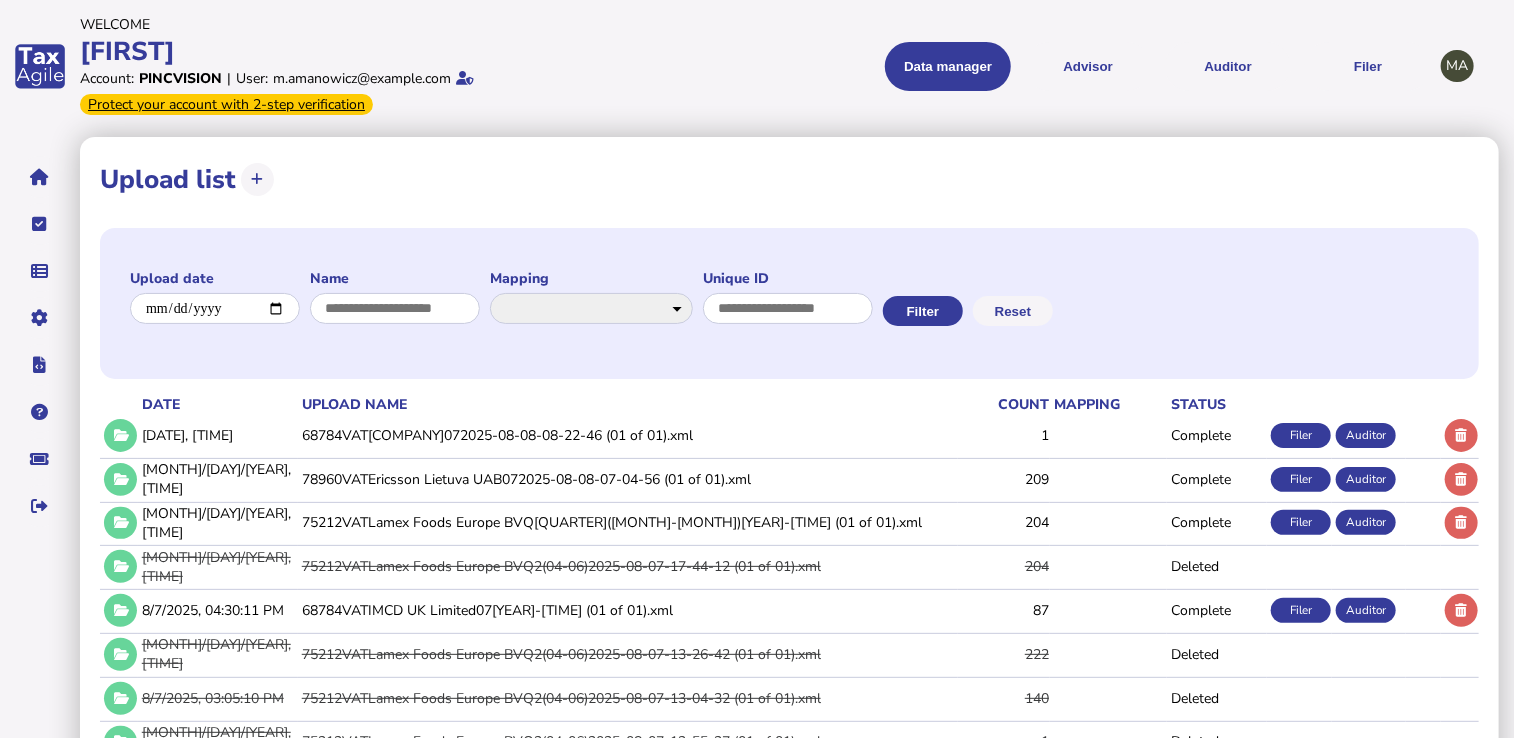 click on "68784VAT[COMPANY]072025-08-08-08-22-46 (01 of 01).xml" 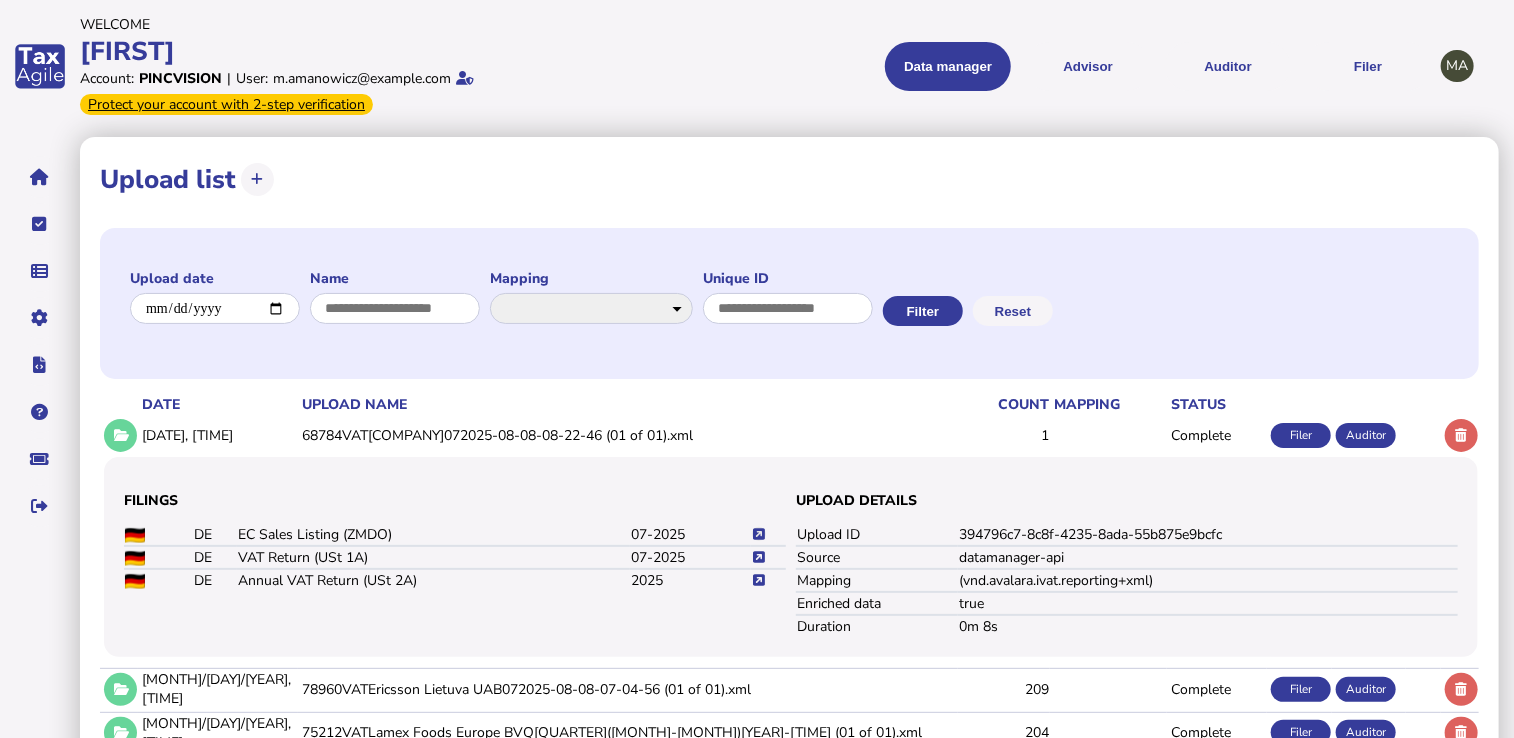 click 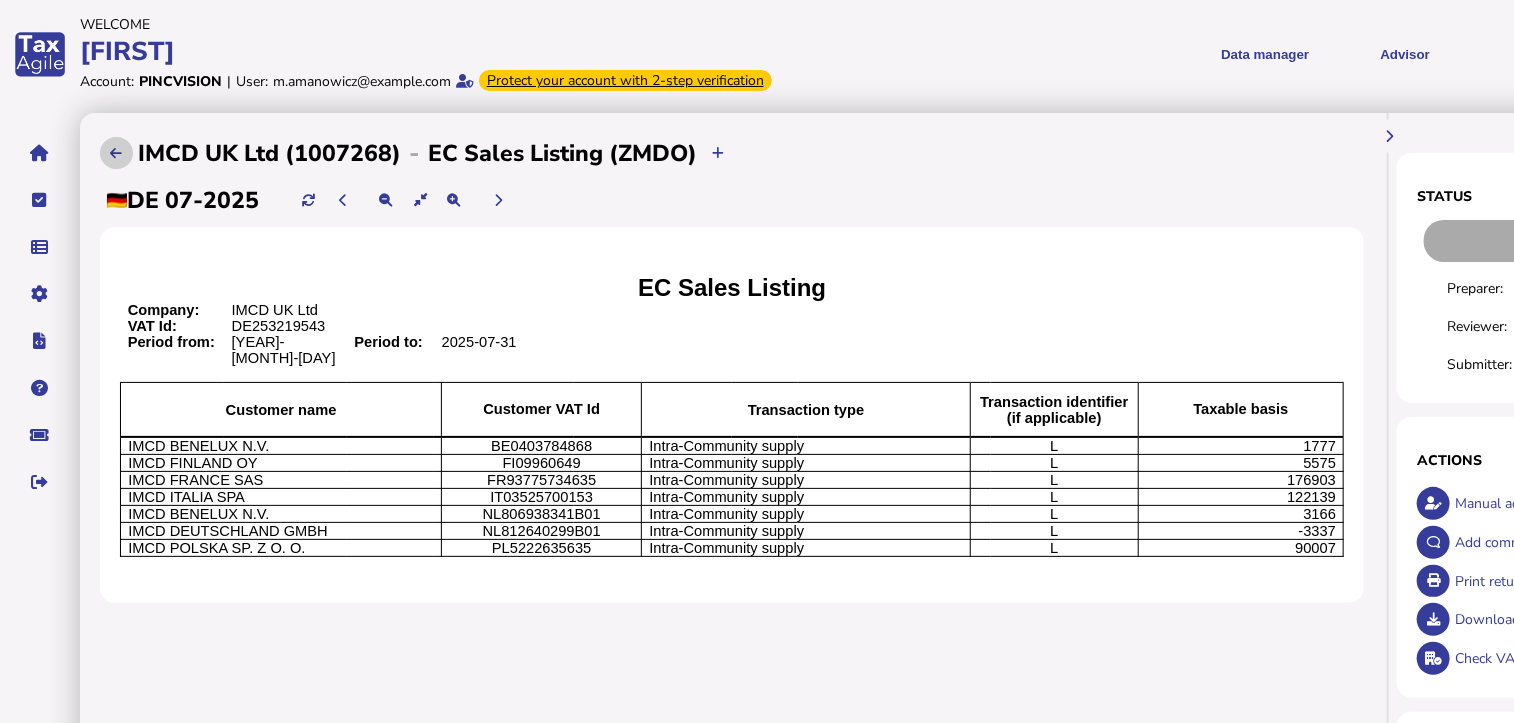 click 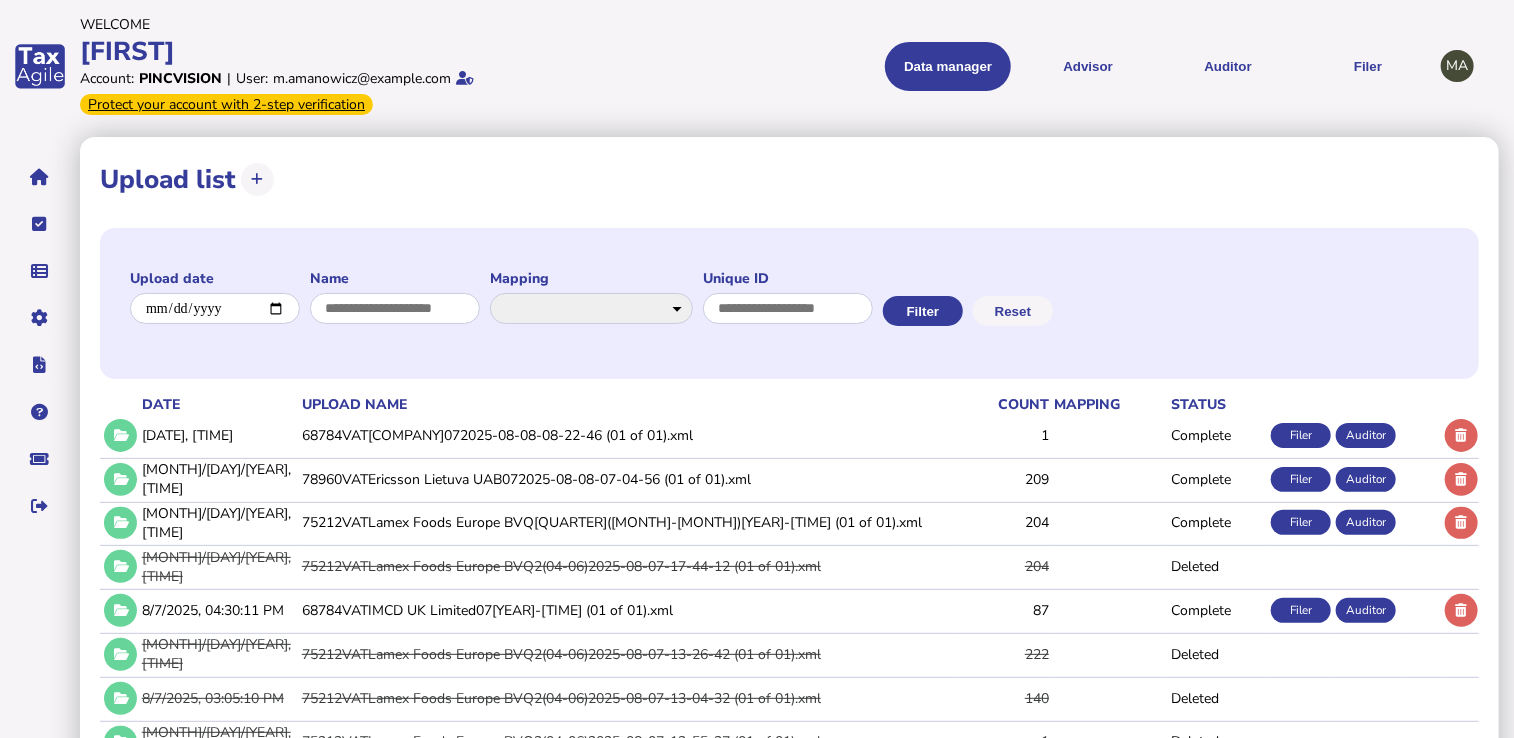 click on "68784VAT[COMPANY]072025-08-08-08-22-46 (01 of 01).xml" 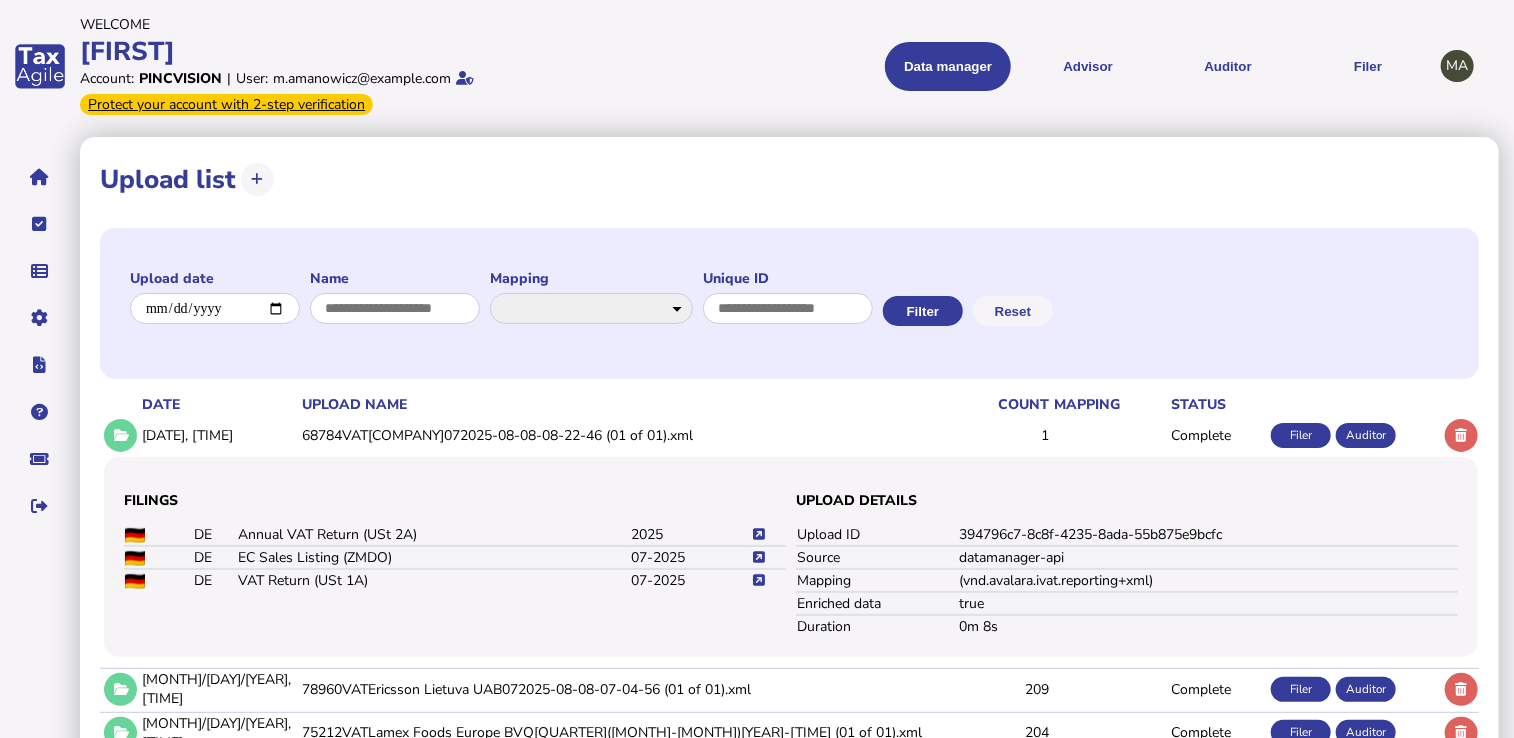 click 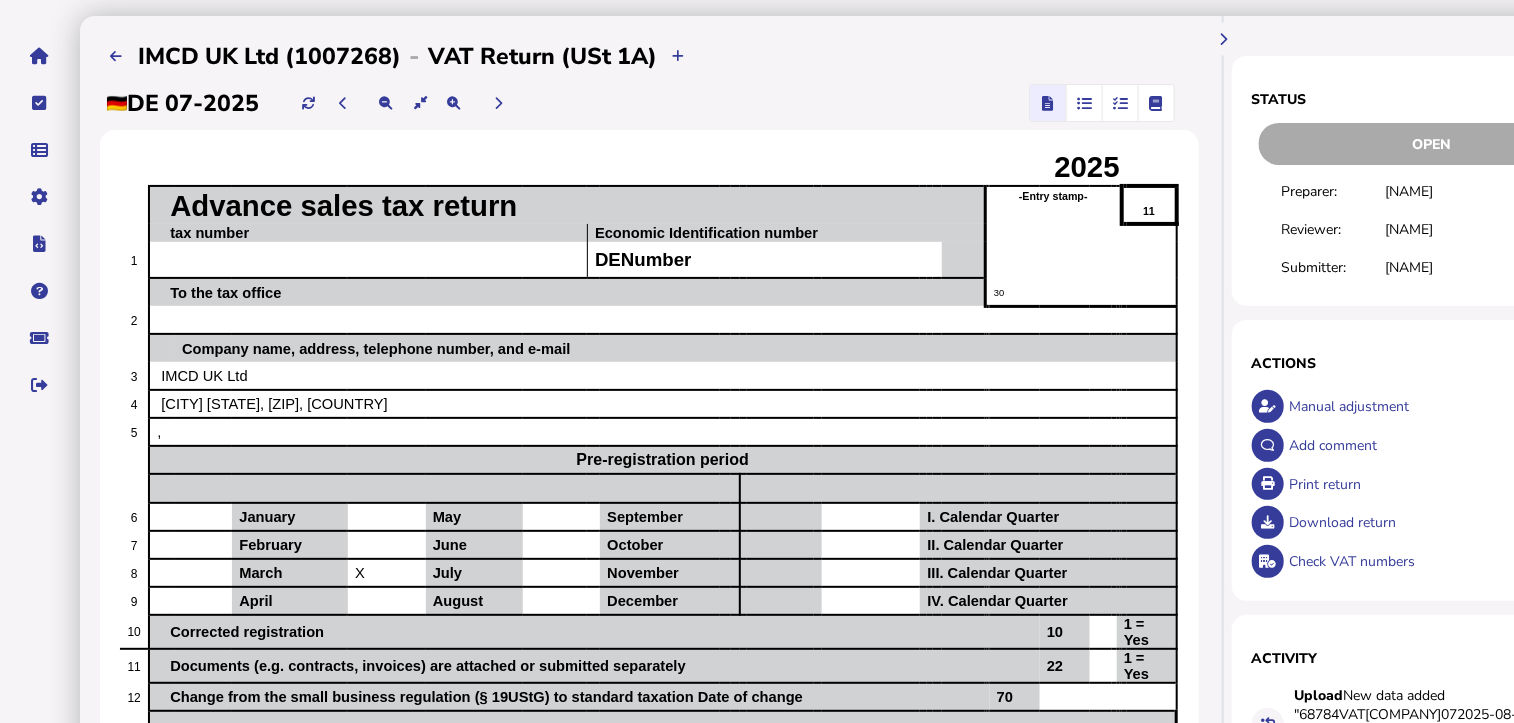 scroll, scrollTop: 0, scrollLeft: 0, axis: both 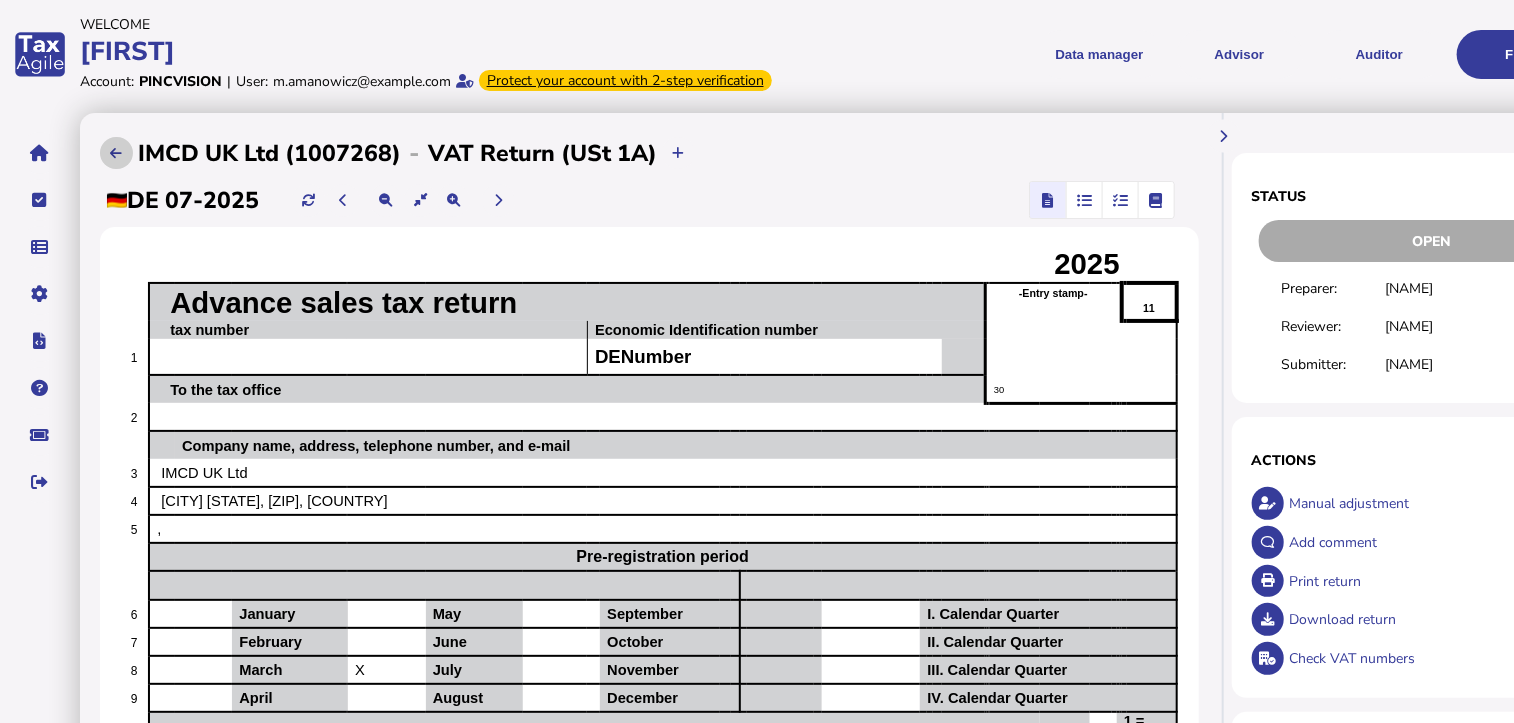 click 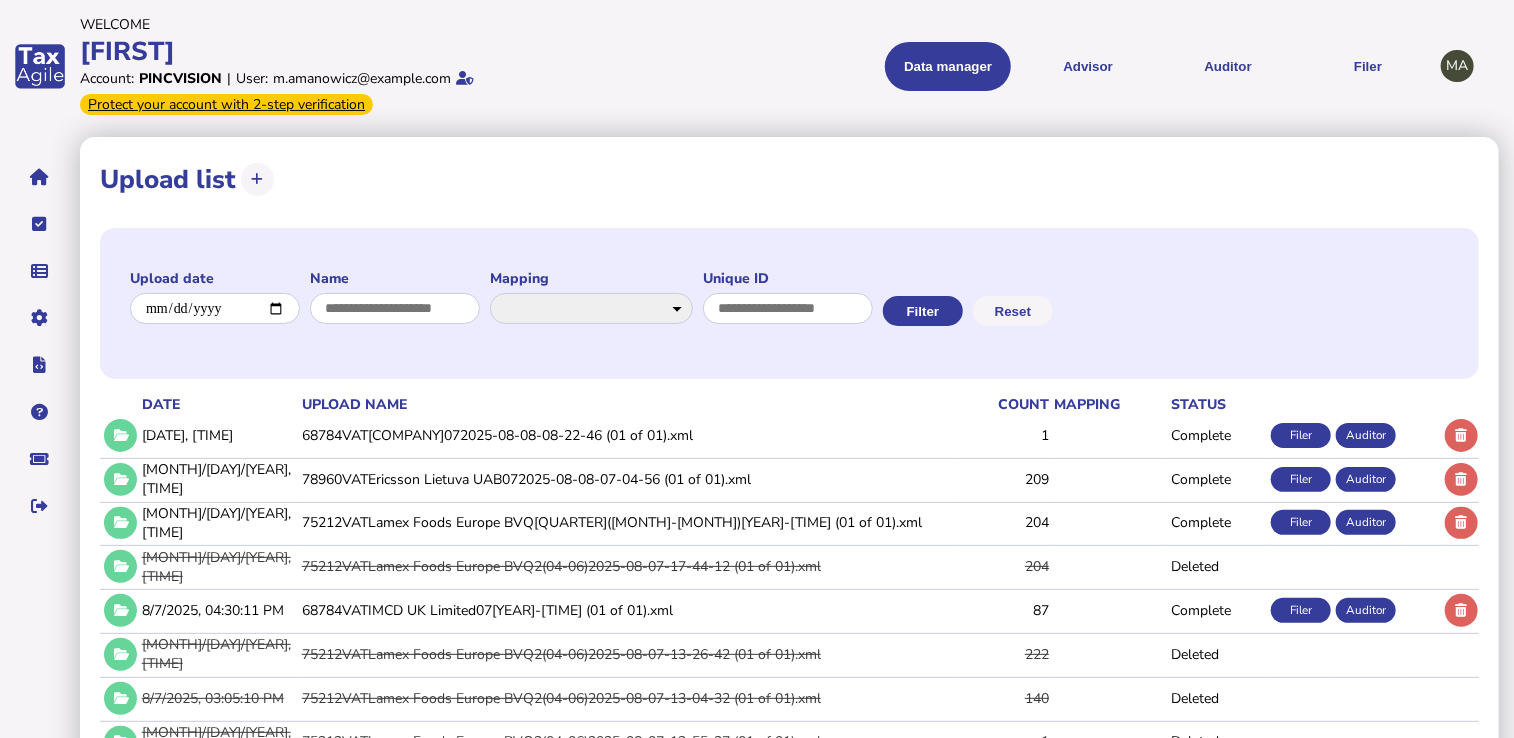 click on "68784VAT[COMPANY]072025-08-08-08-22-46 (01 of 01).xml" 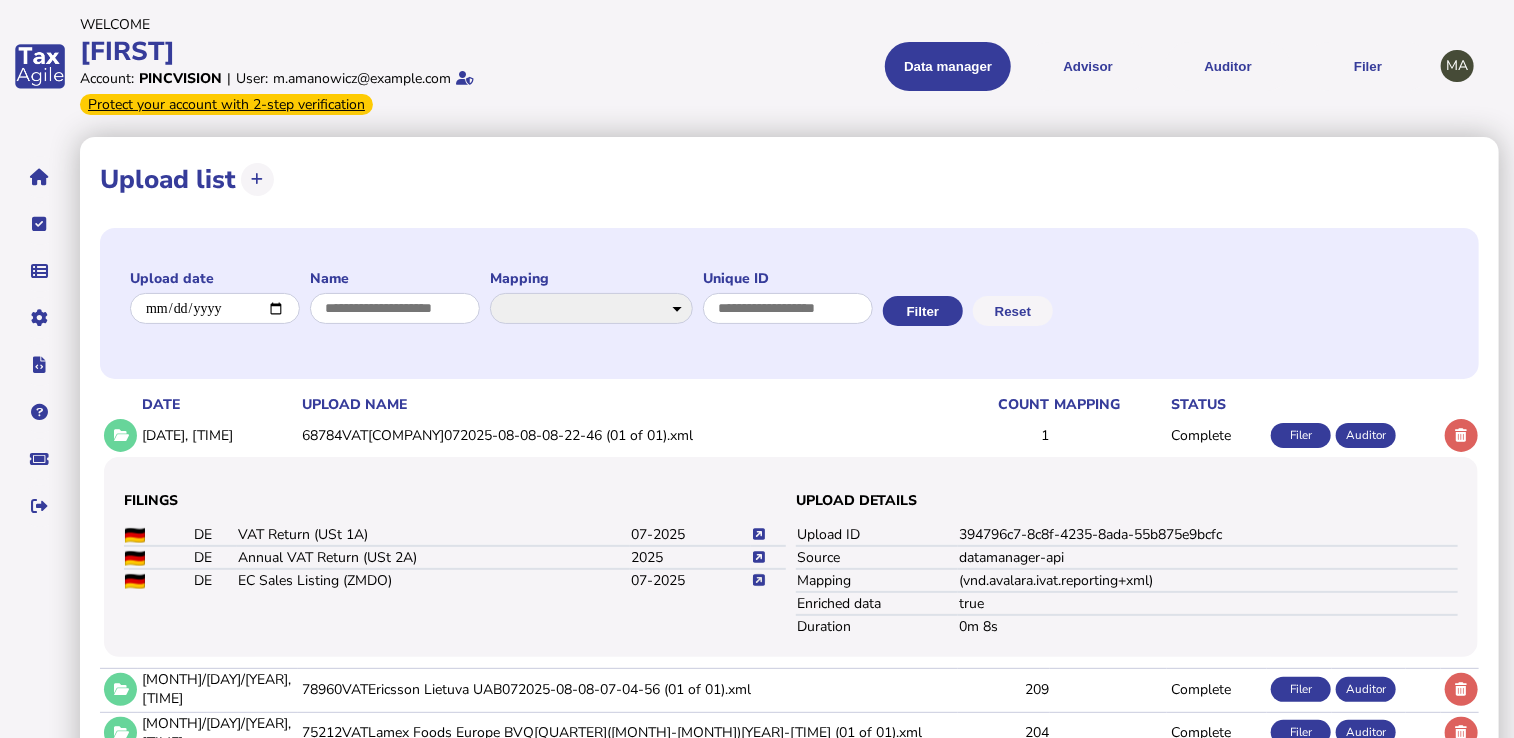 click 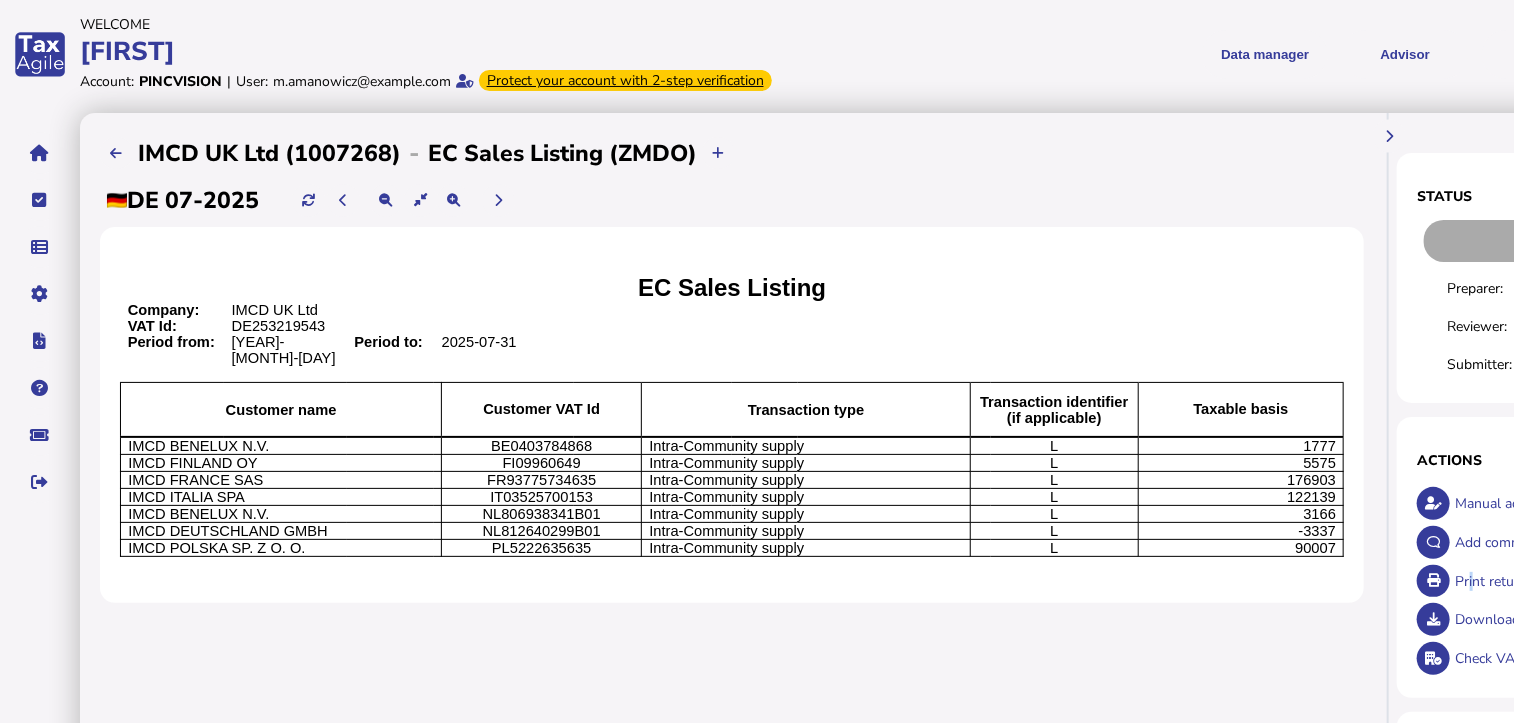 click on "Print return" 